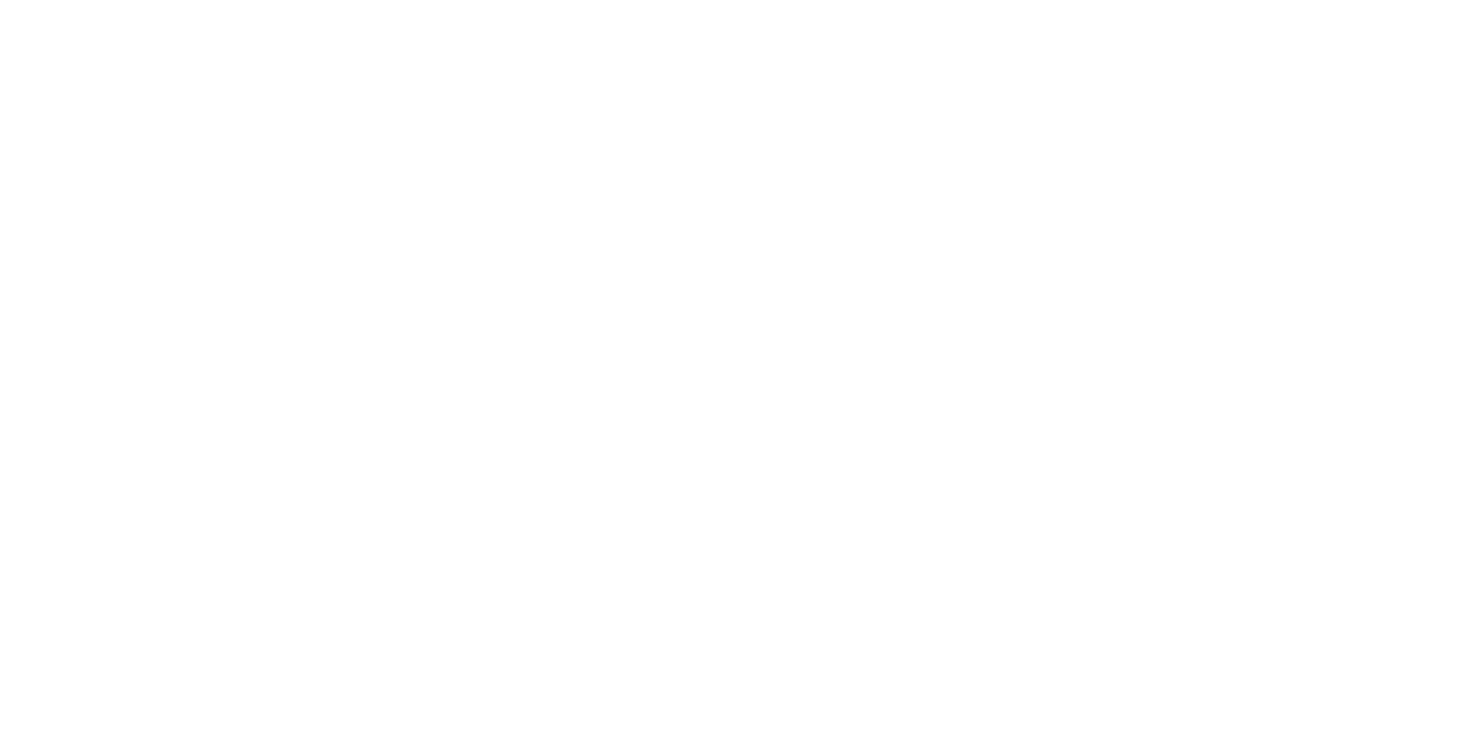 scroll, scrollTop: 0, scrollLeft: 0, axis: both 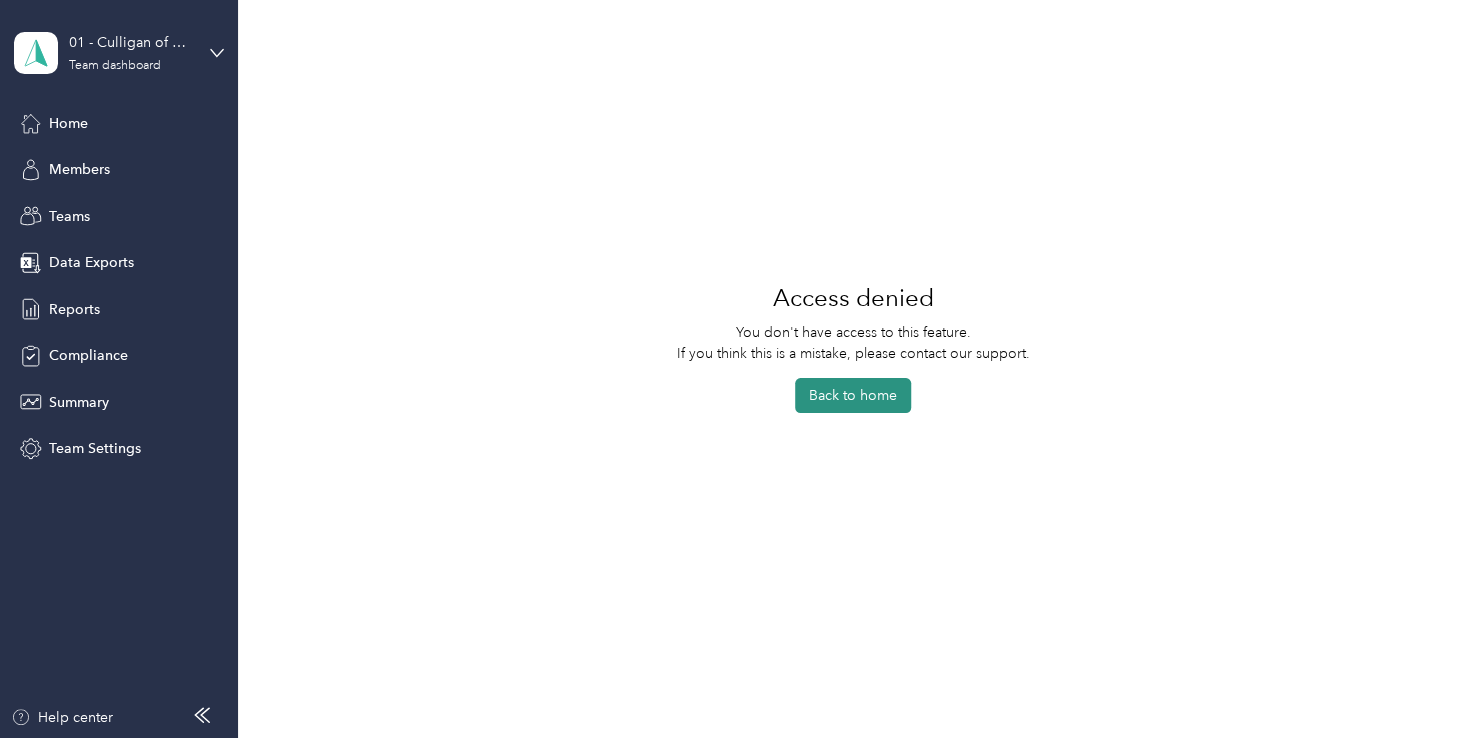 click on "Back to home" at bounding box center [853, 395] 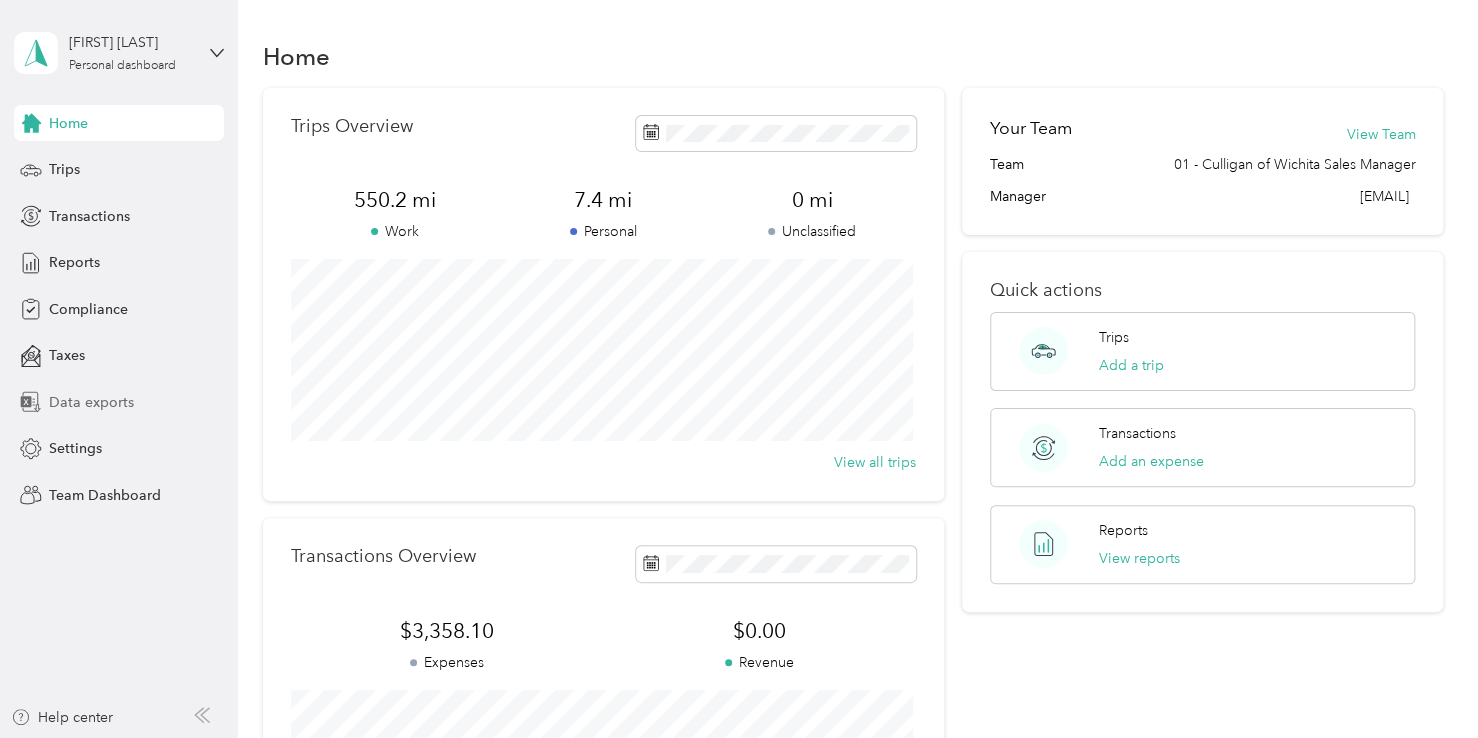 click on "Data exports" at bounding box center [91, 402] 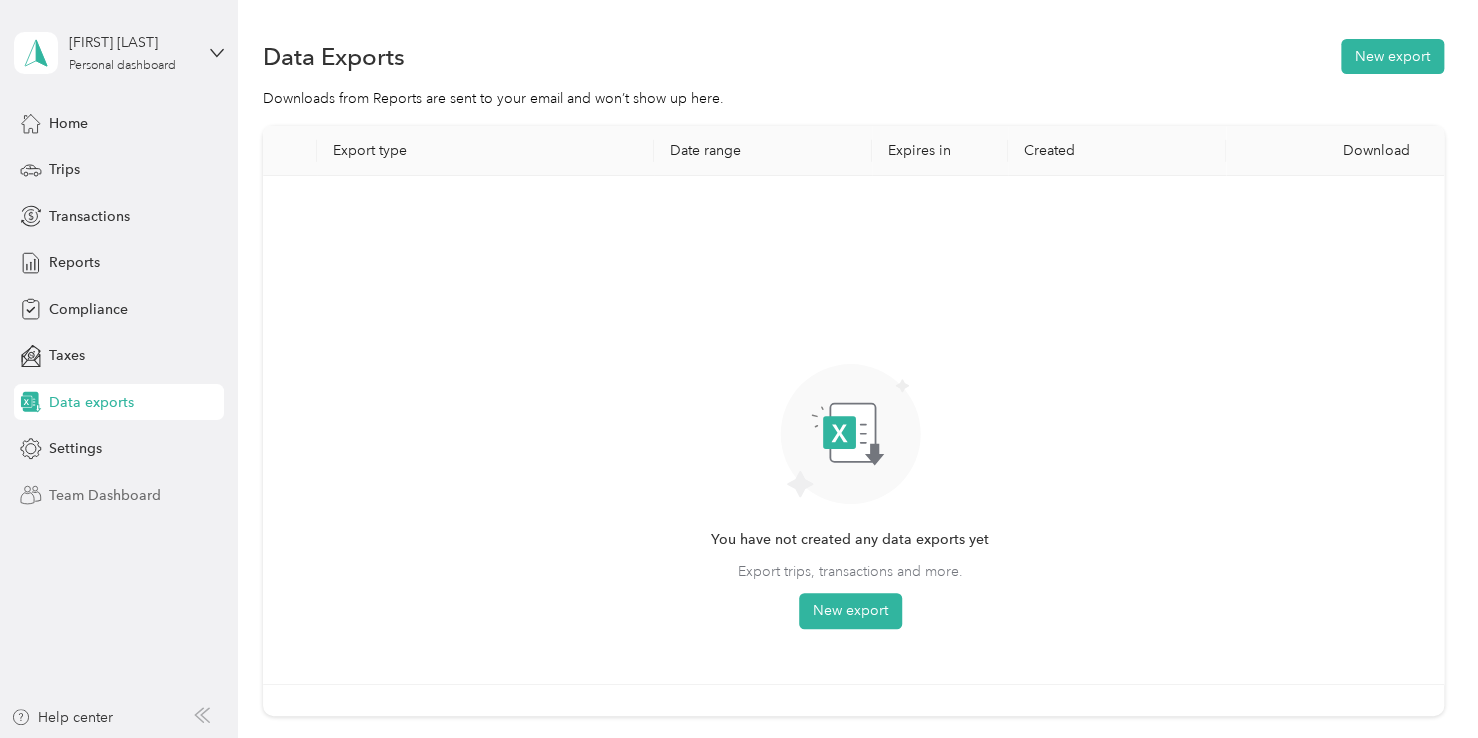 click on "Team Dashboard" at bounding box center [105, 495] 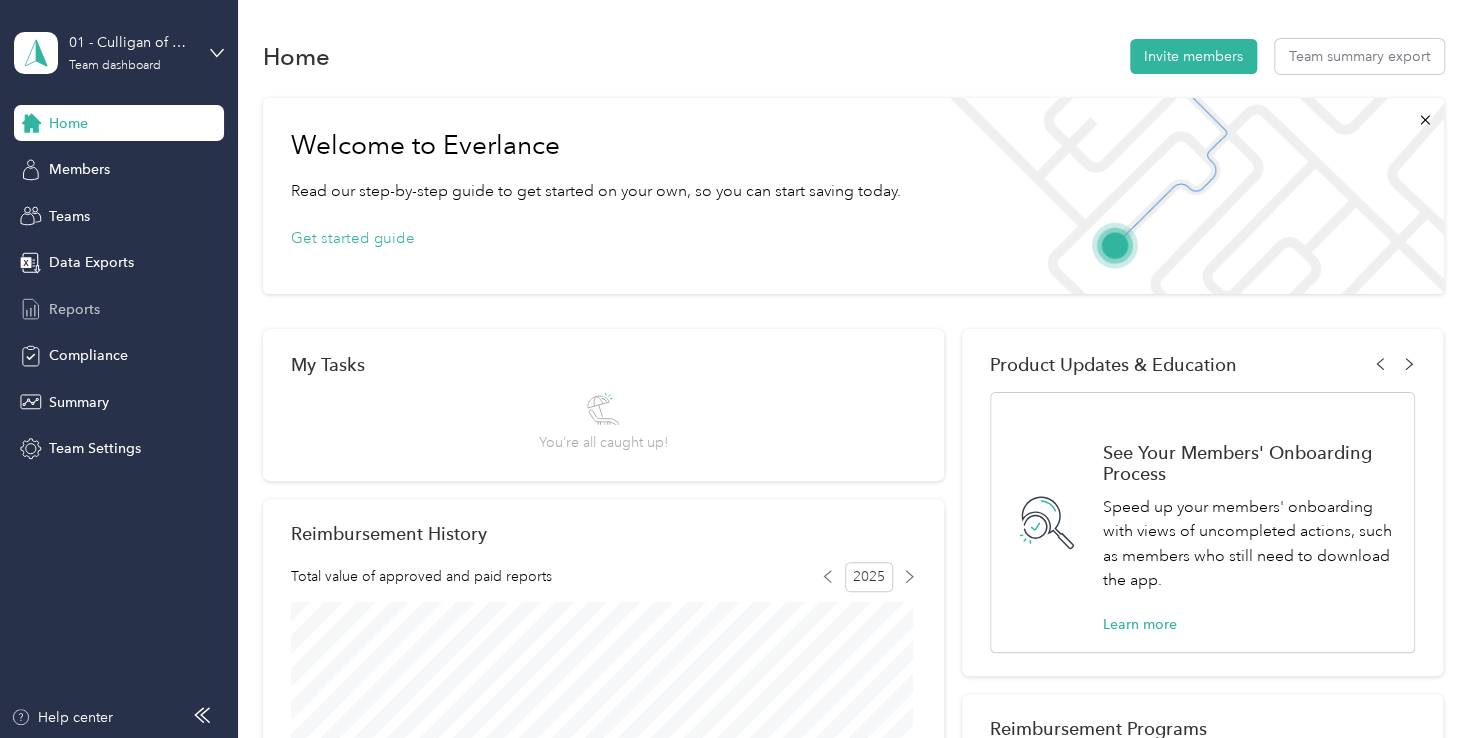 click on "Reports" at bounding box center [119, 309] 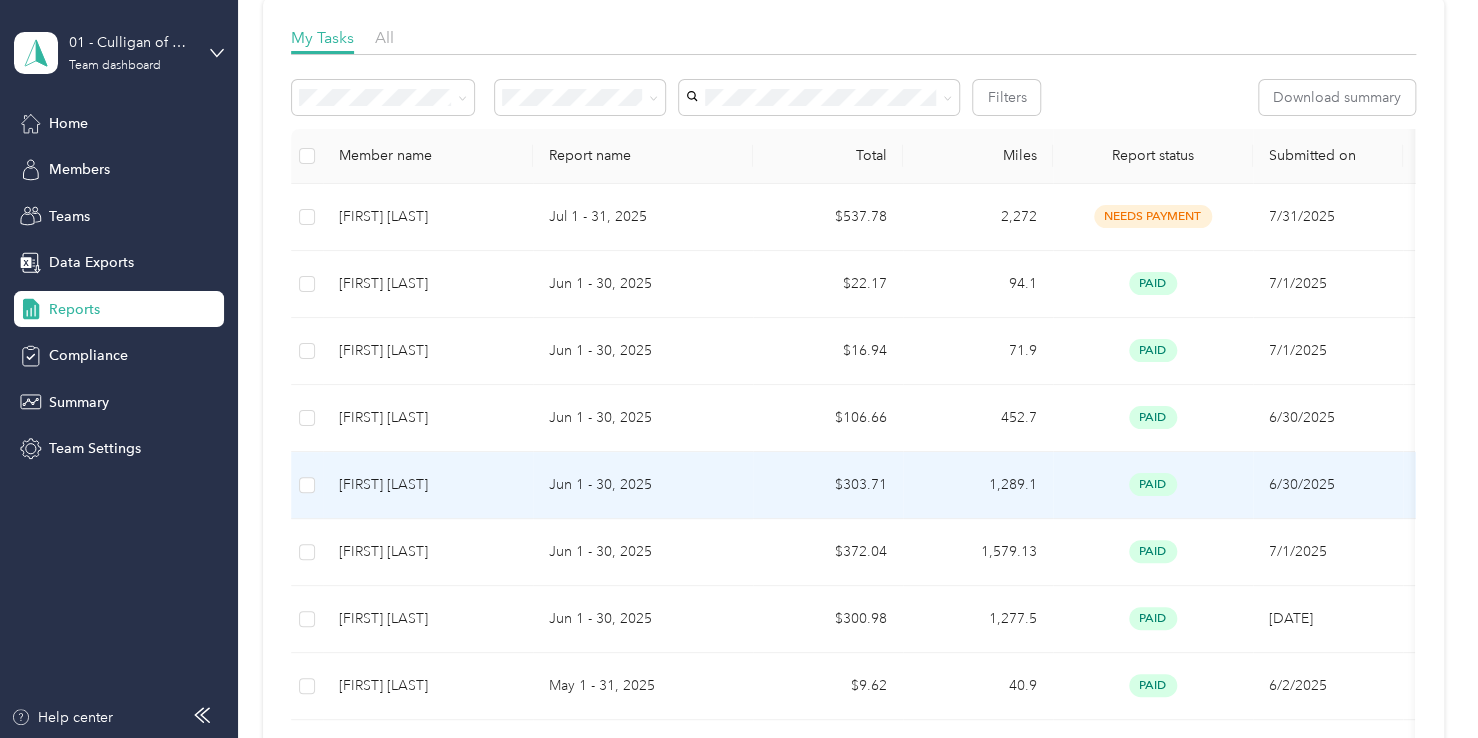 scroll, scrollTop: 0, scrollLeft: 0, axis: both 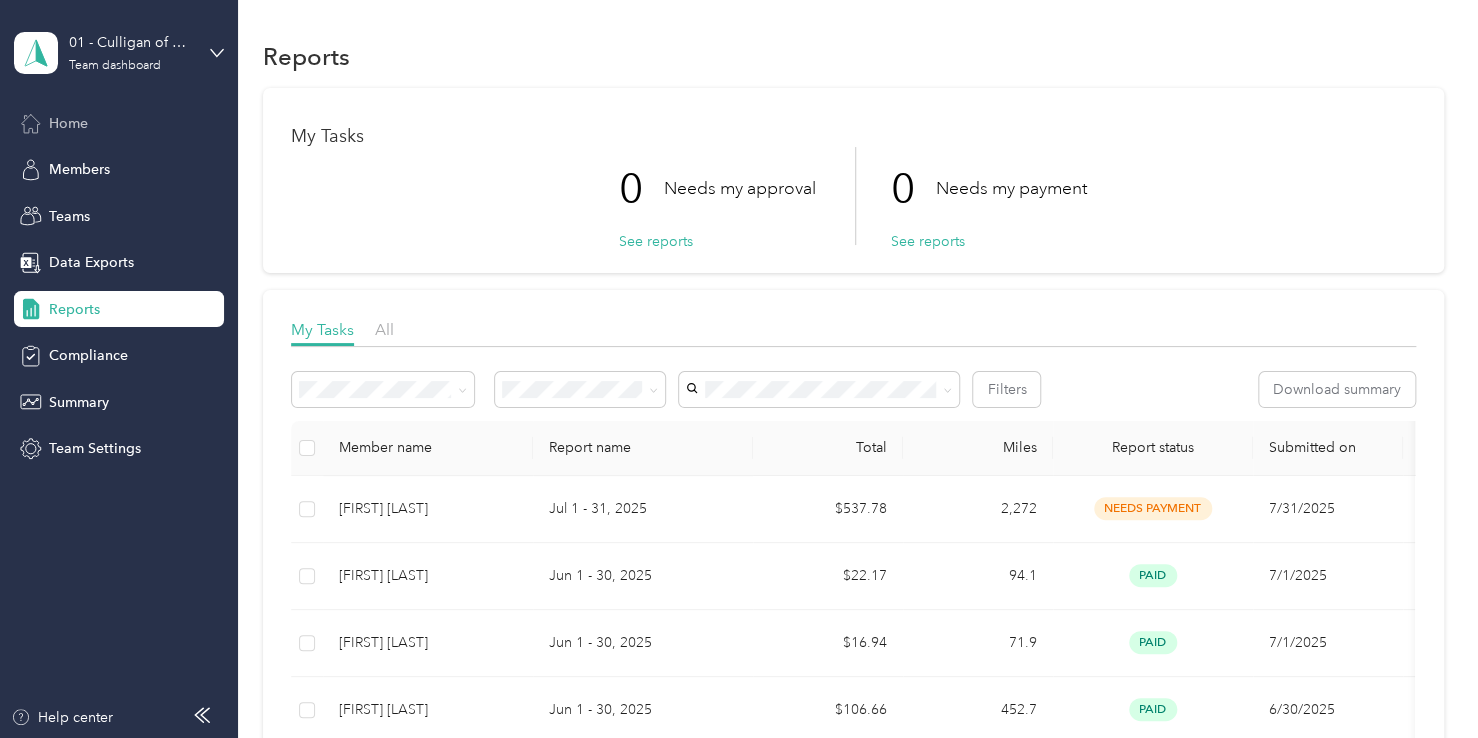 click on "Home" at bounding box center (68, 123) 